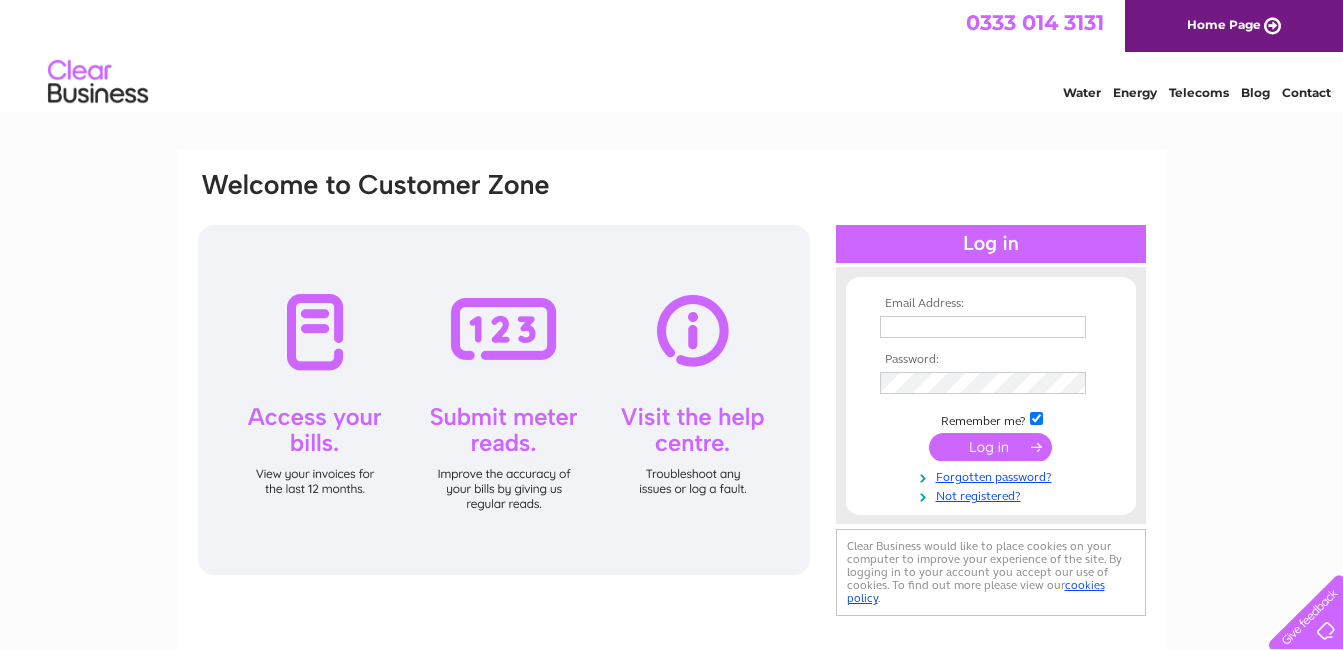 scroll, scrollTop: 0, scrollLeft: 0, axis: both 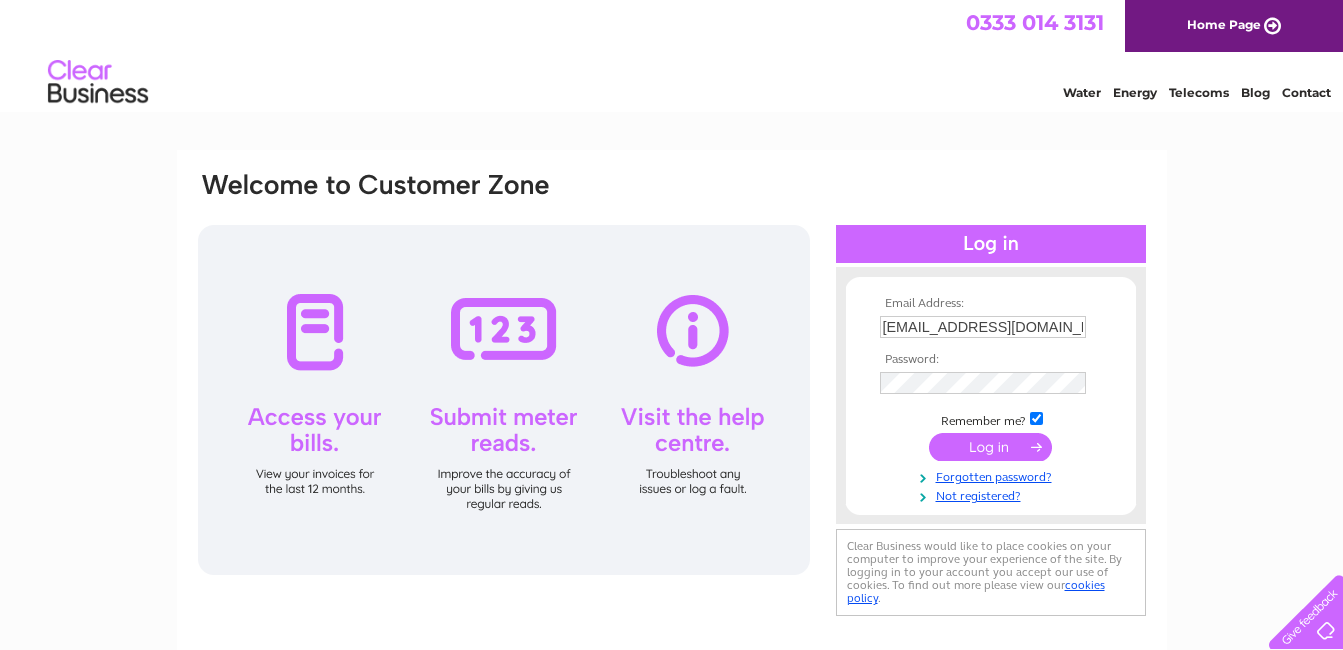 click at bounding box center (990, 447) 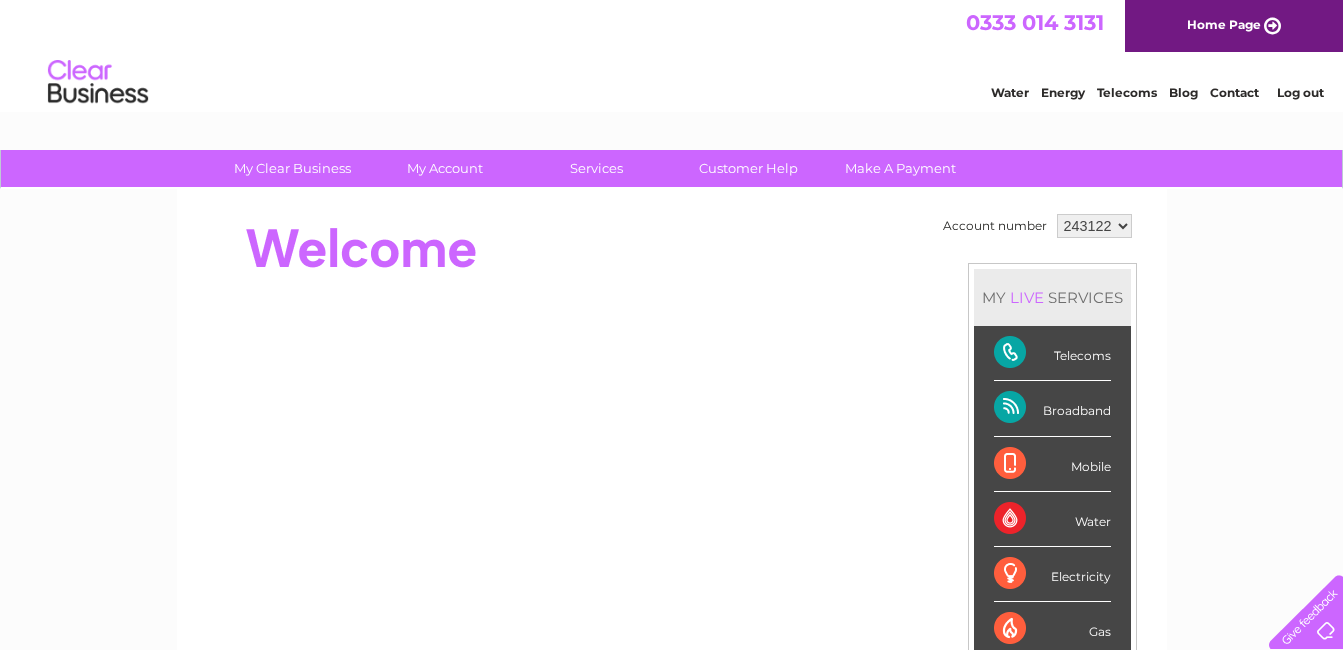 scroll, scrollTop: 0, scrollLeft: 0, axis: both 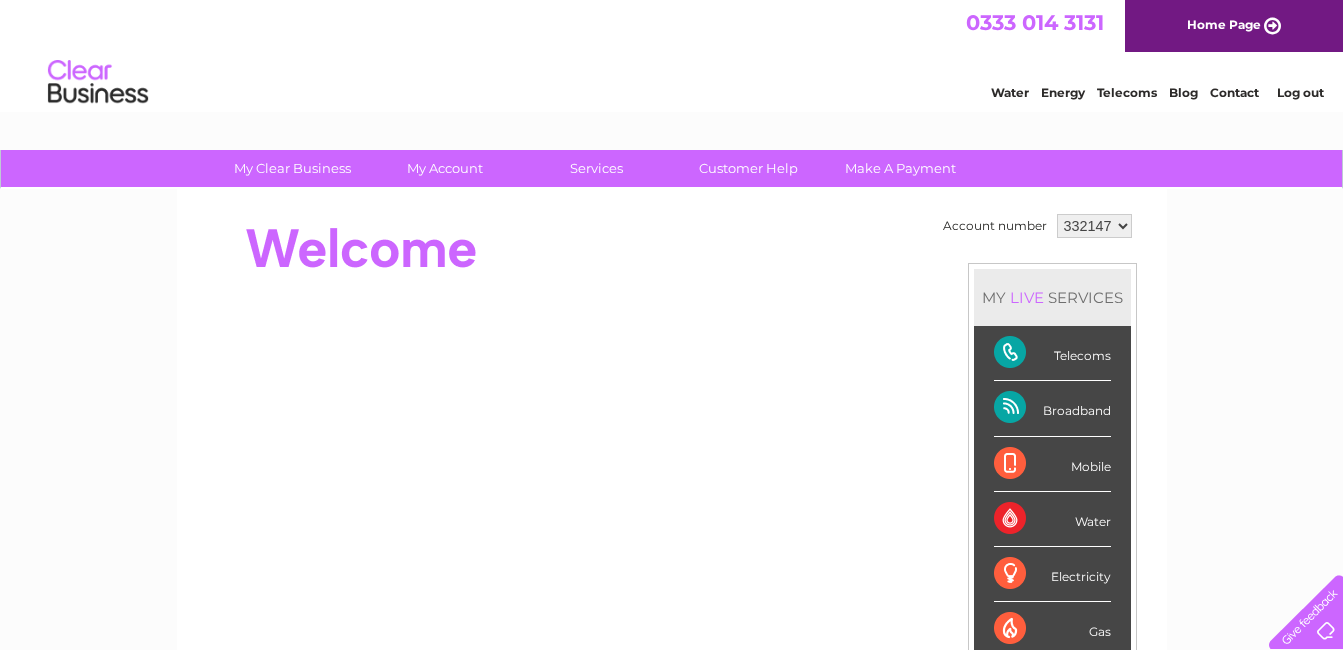 click on "243122
332147" at bounding box center [1094, 226] 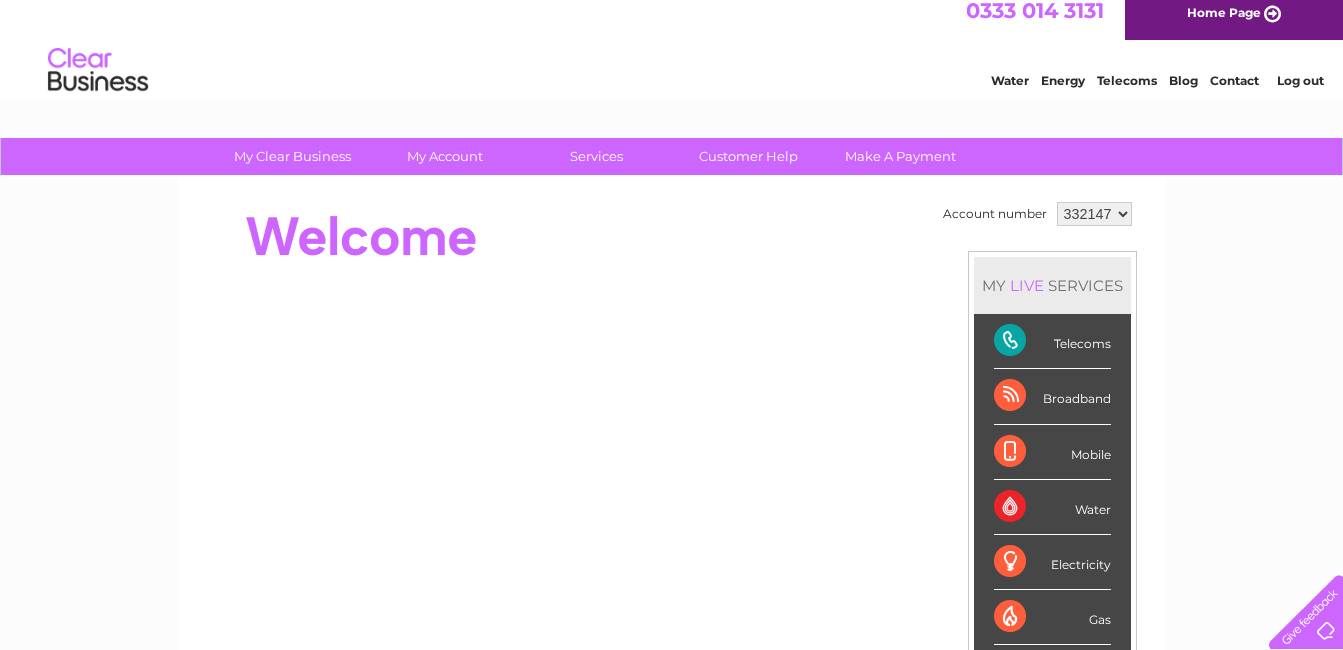 scroll, scrollTop: 0, scrollLeft: 0, axis: both 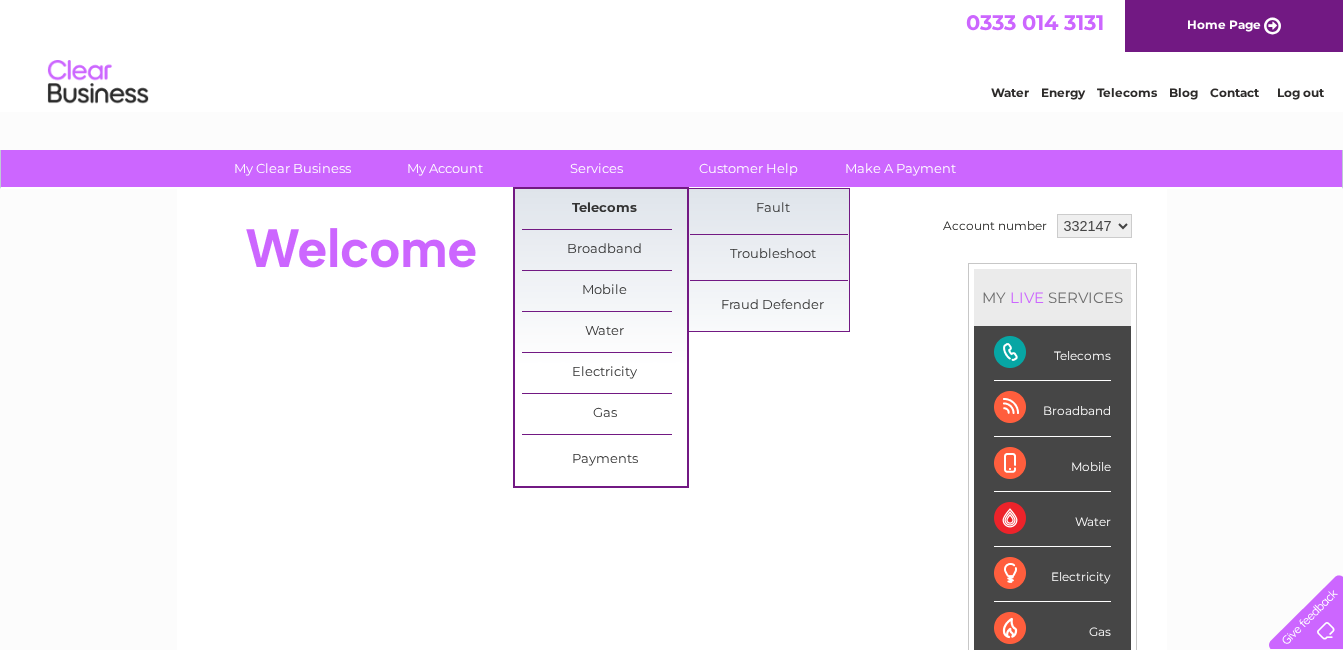 click on "Telecoms" at bounding box center [604, 209] 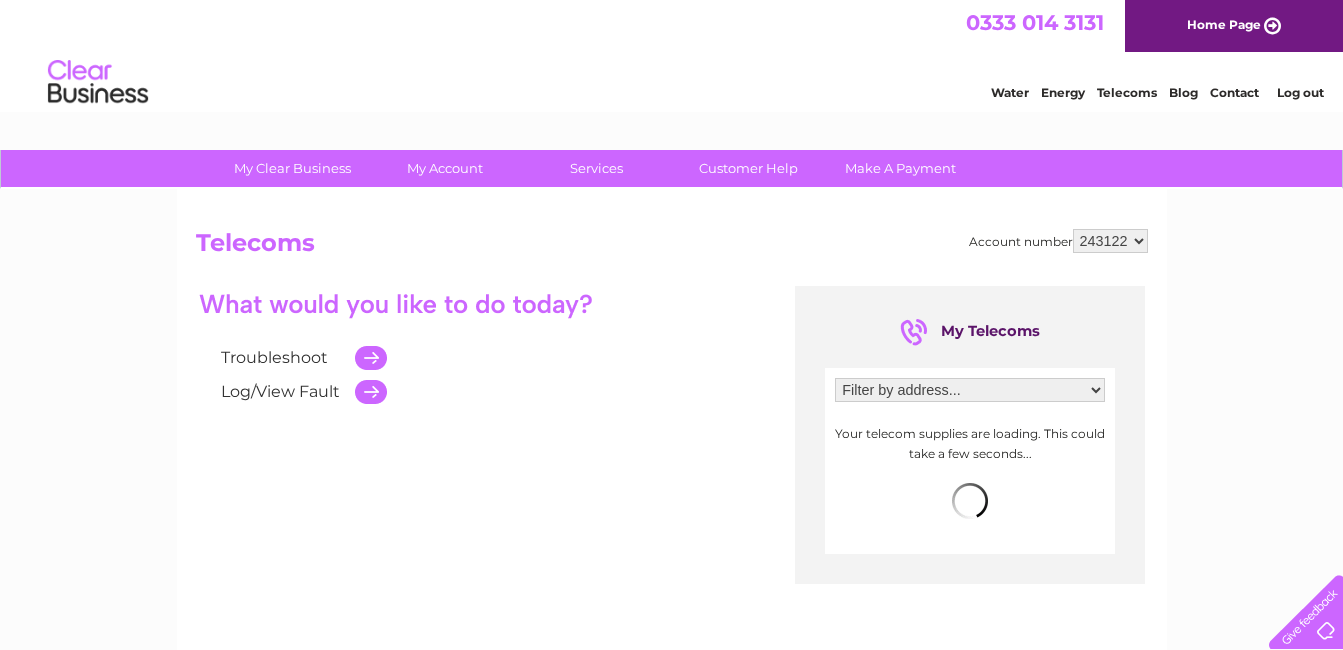 scroll, scrollTop: 0, scrollLeft: 0, axis: both 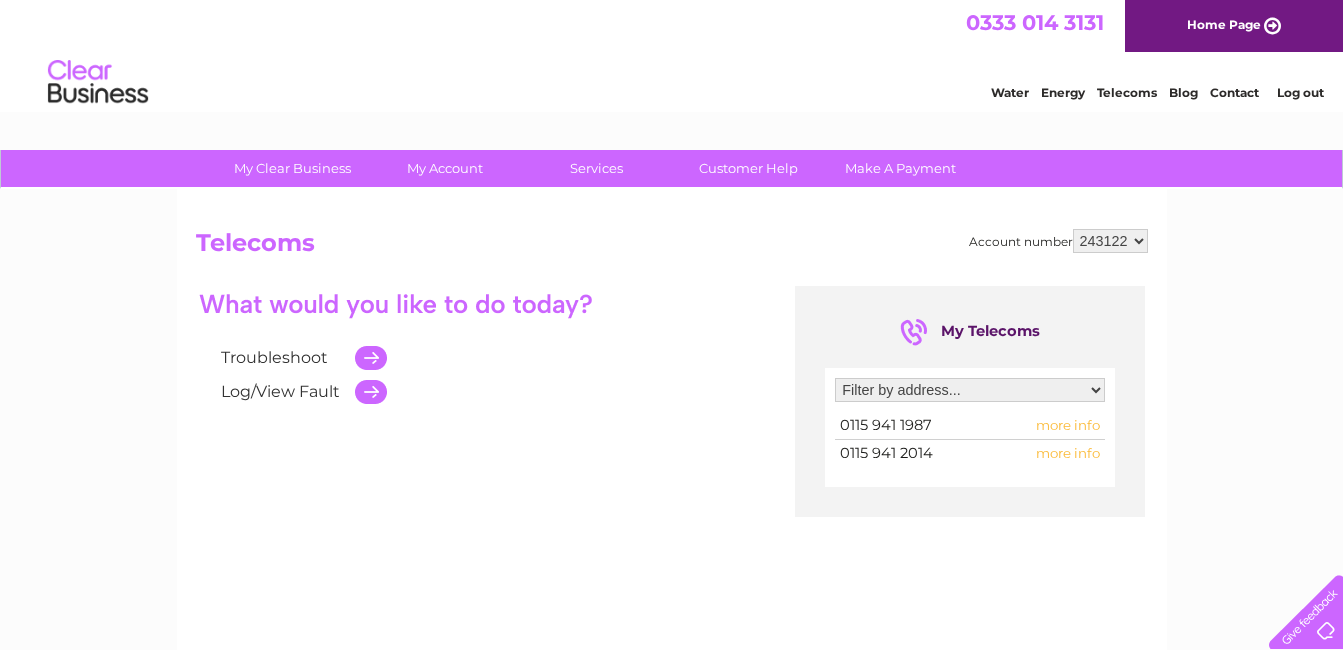 click on "243122
332147" at bounding box center (1110, 241) 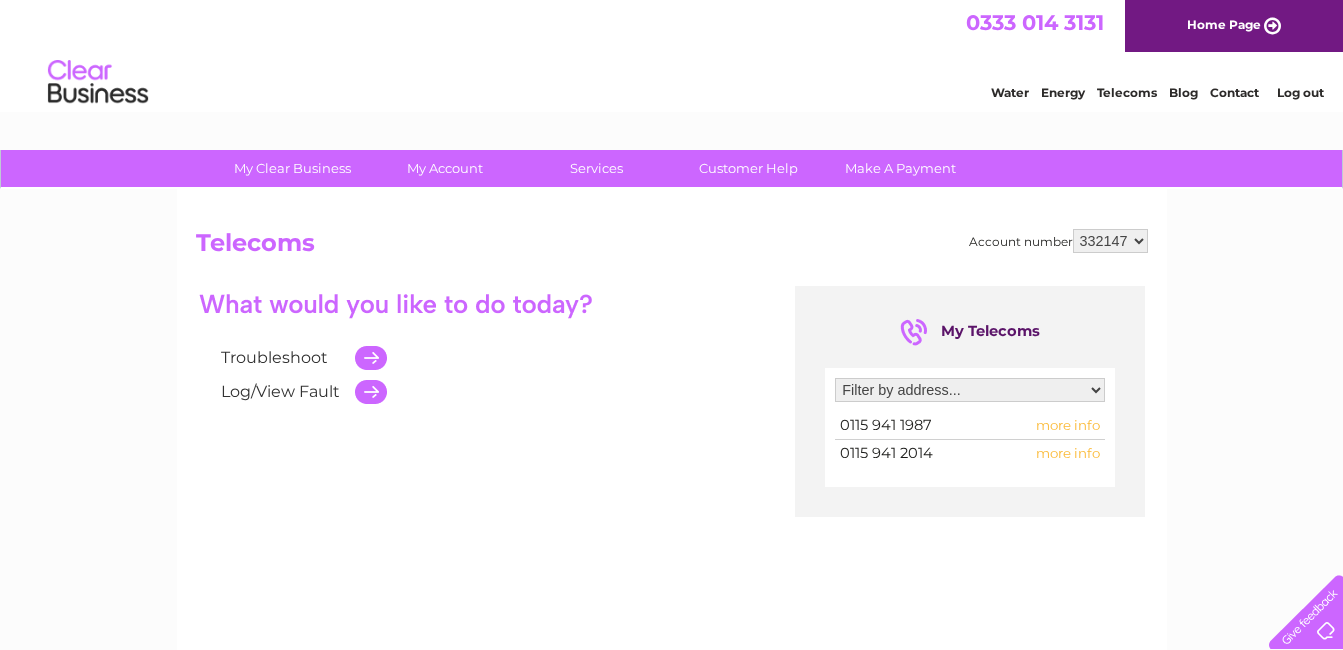 click on "243122
332147" at bounding box center (1110, 241) 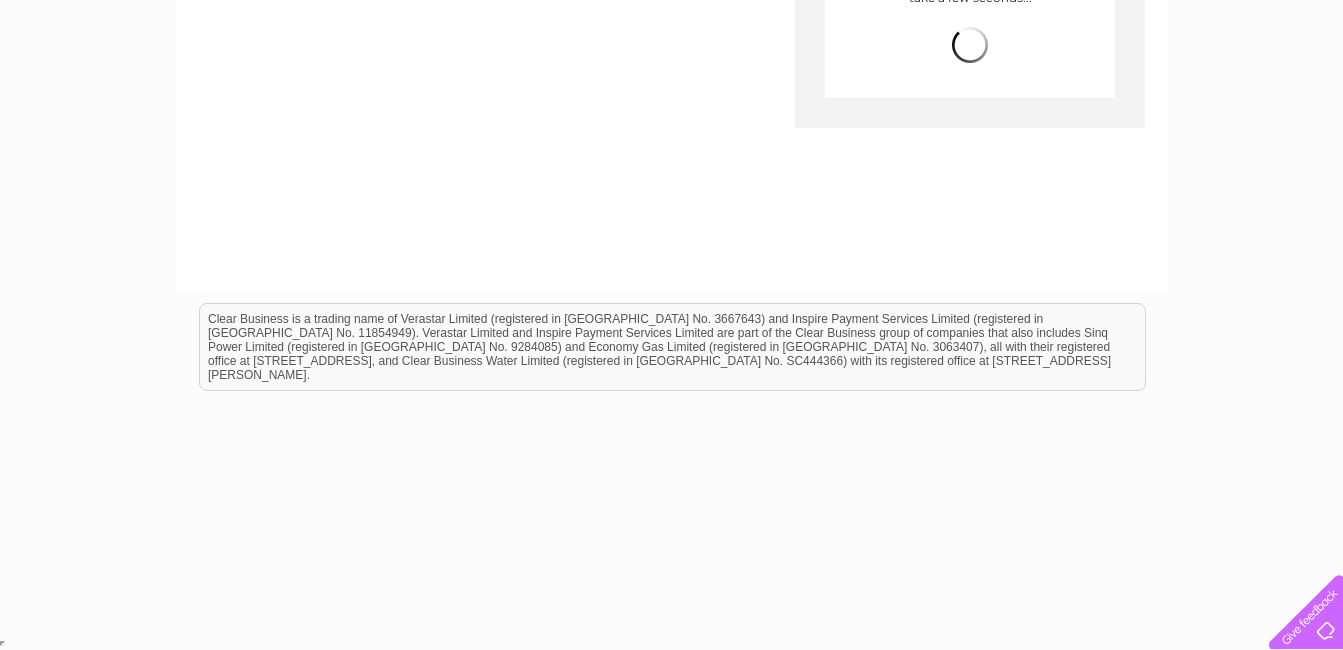 scroll, scrollTop: 0, scrollLeft: 0, axis: both 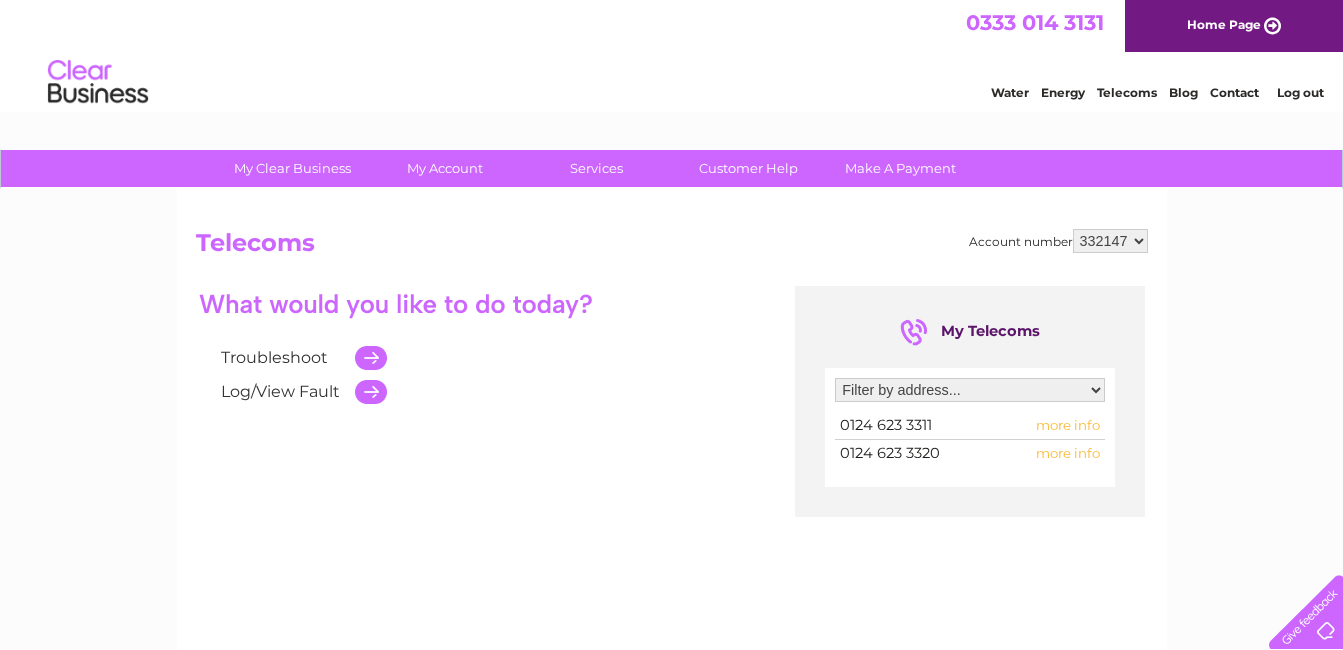 click on "My Telecoms
Filter by address...
15-20 South Street, Chesterfield, Derbyshire, S40 1QX
0124 623 3311
more info
0124 623 3320
more info" at bounding box center (970, 401) 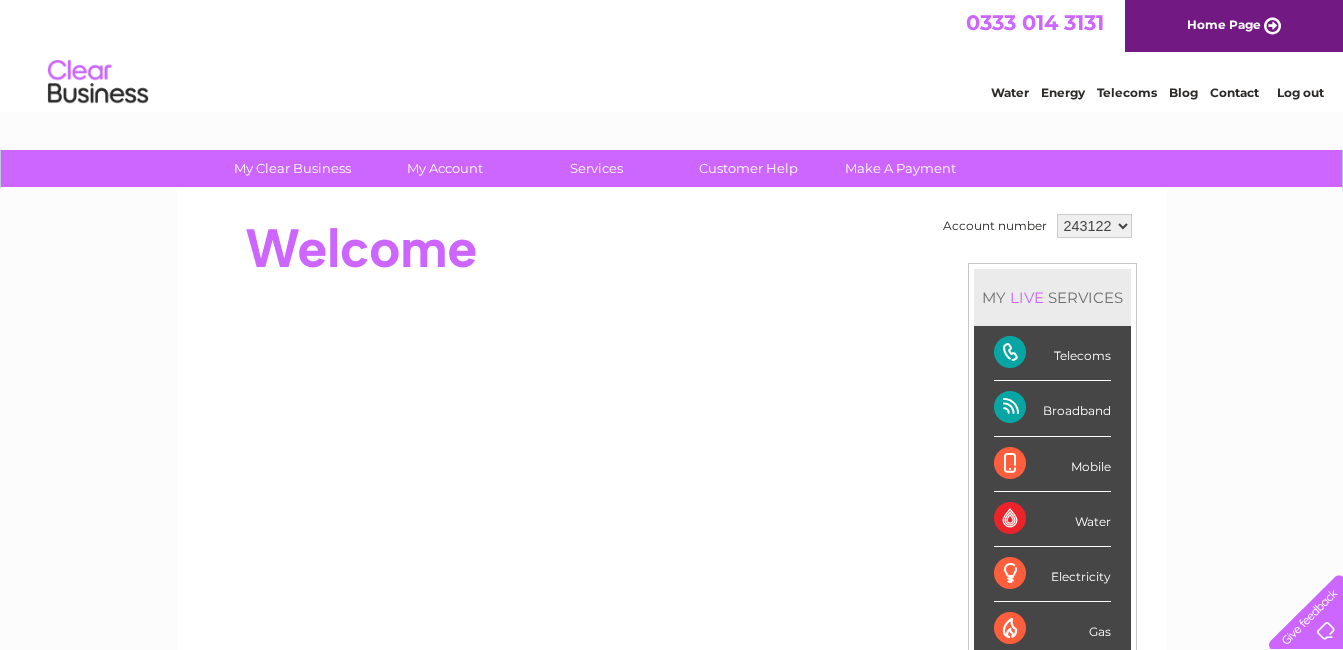 scroll, scrollTop: 0, scrollLeft: 0, axis: both 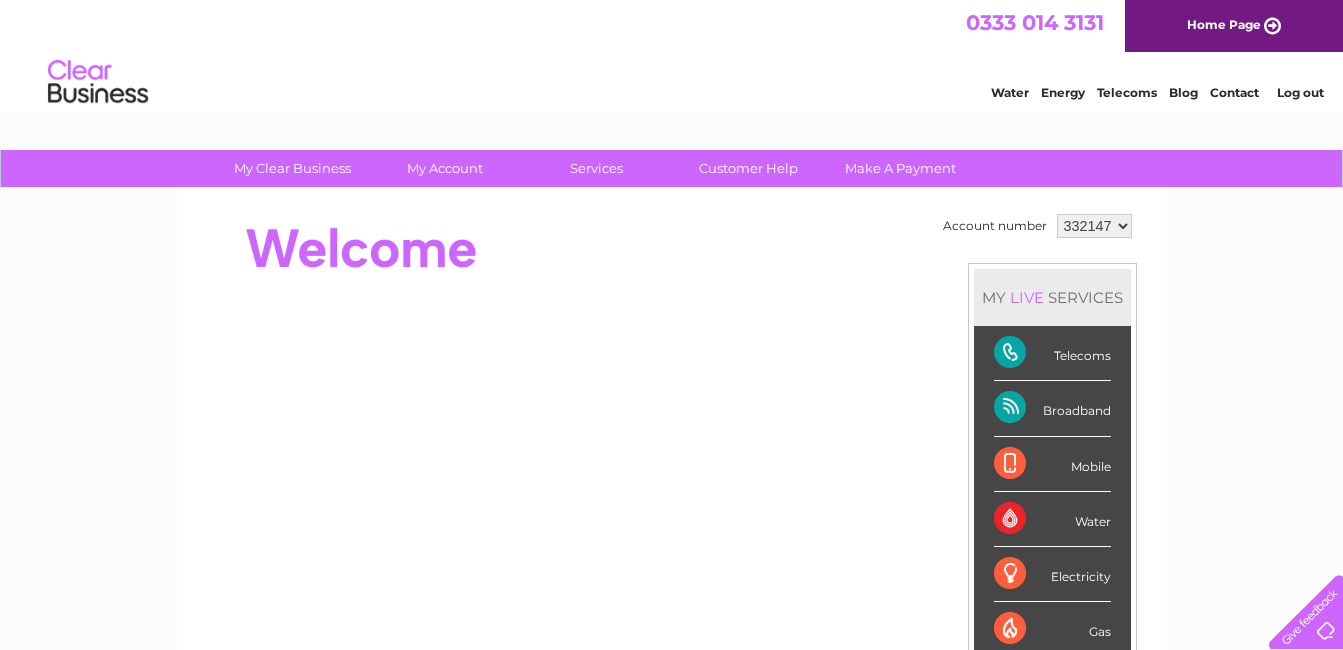 click on "243122
332147" at bounding box center [1094, 226] 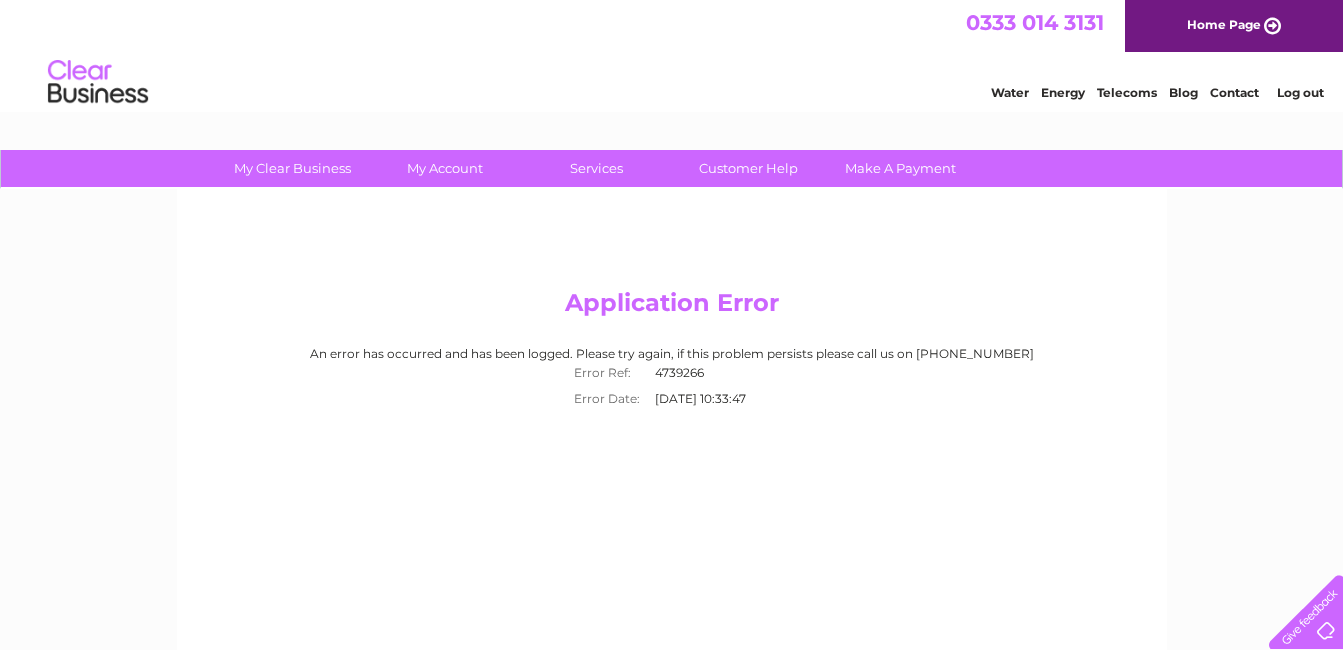 scroll, scrollTop: 0, scrollLeft: 0, axis: both 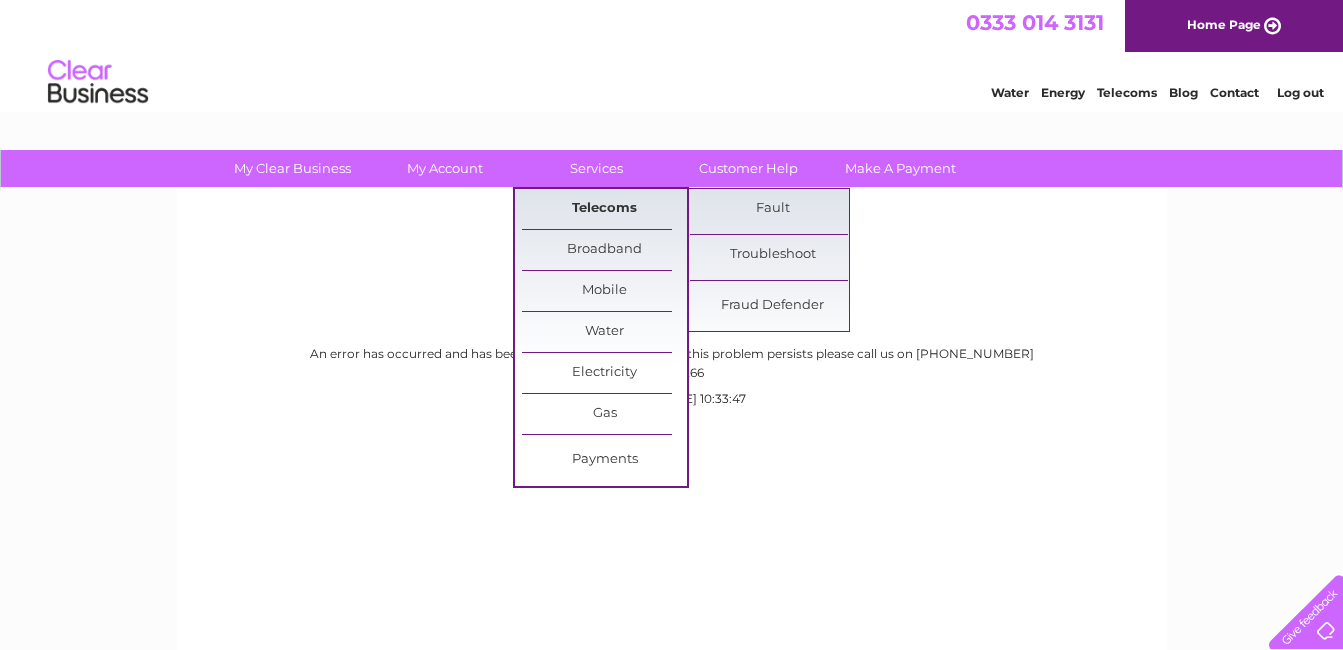 click on "Telecoms" at bounding box center (604, 209) 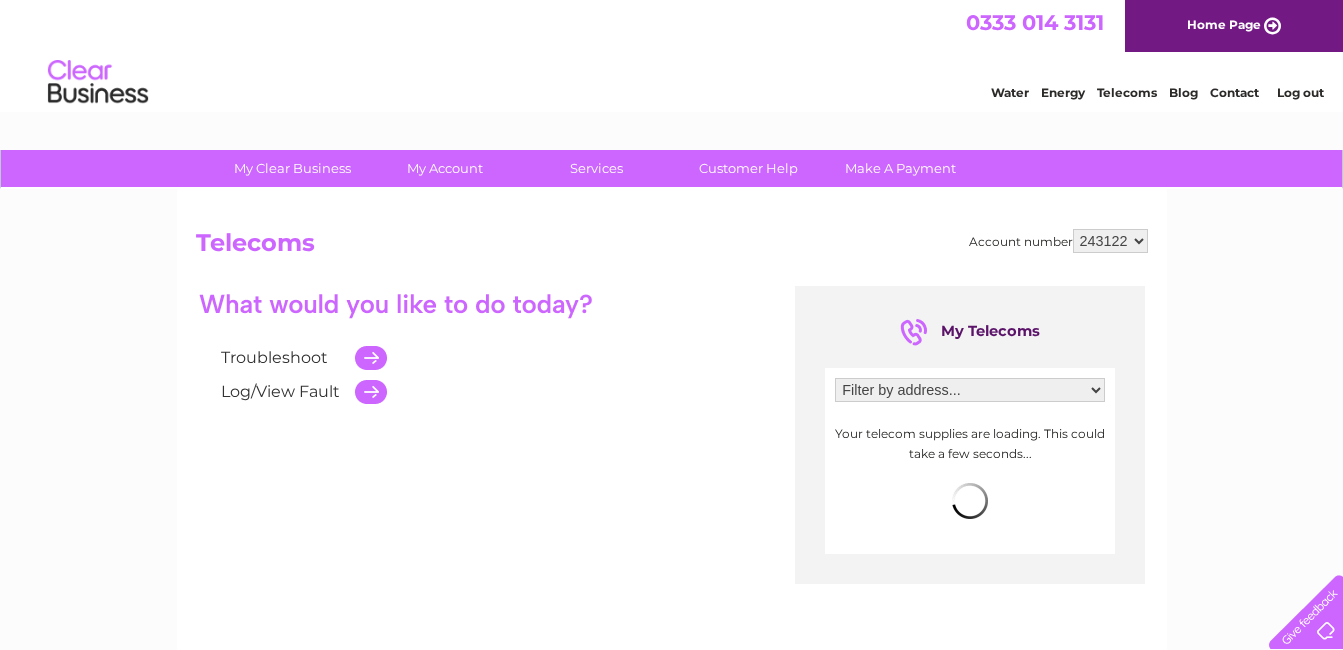 scroll, scrollTop: 0, scrollLeft: 0, axis: both 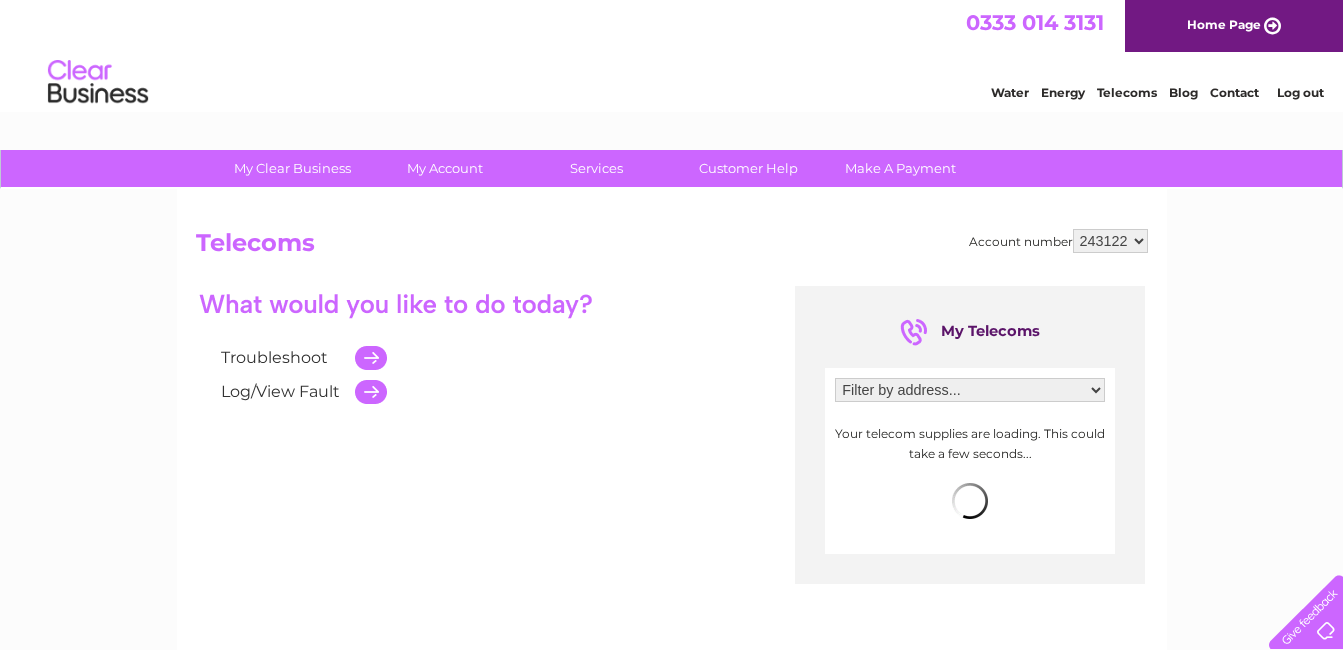 click on "243122
332147" at bounding box center [1110, 241] 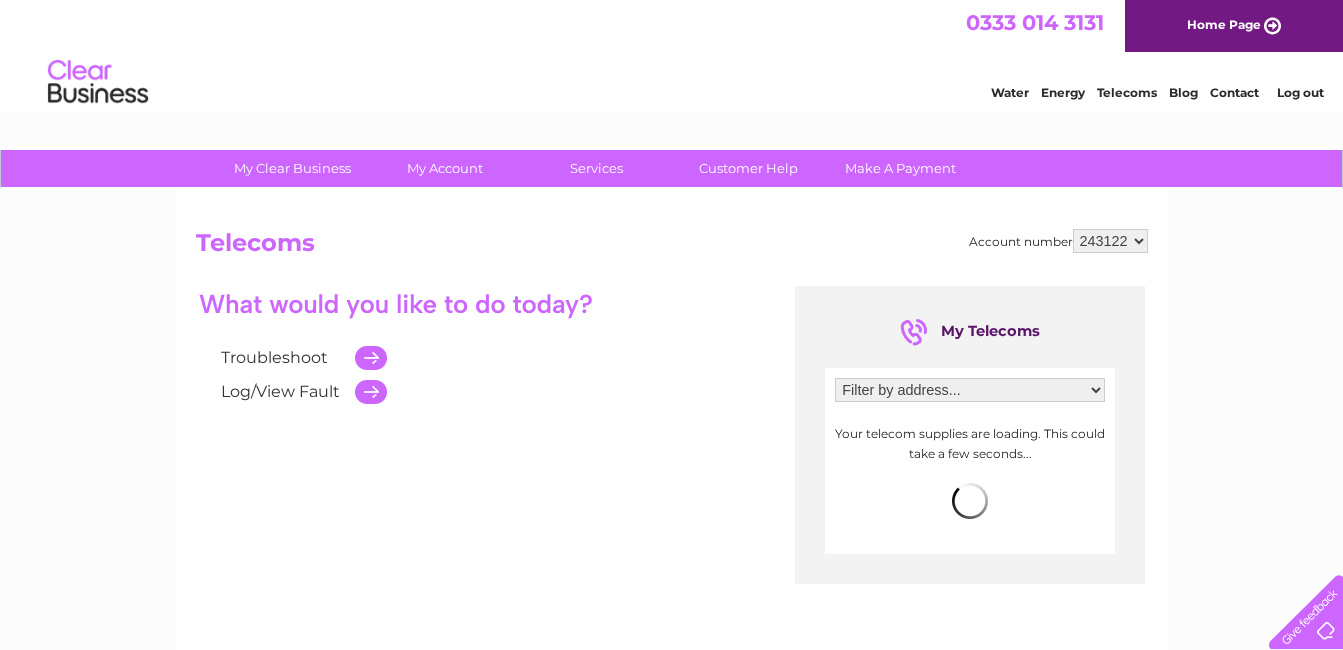 select on "332147" 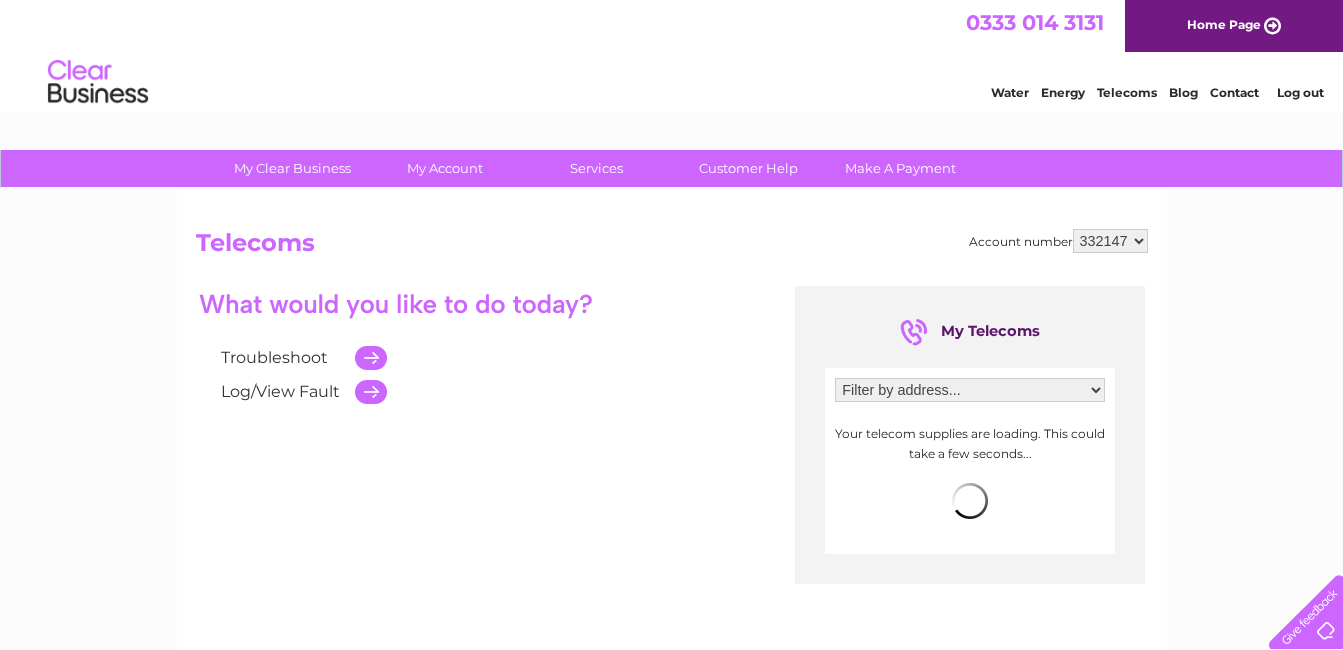 click on "243122
332147" at bounding box center (1110, 241) 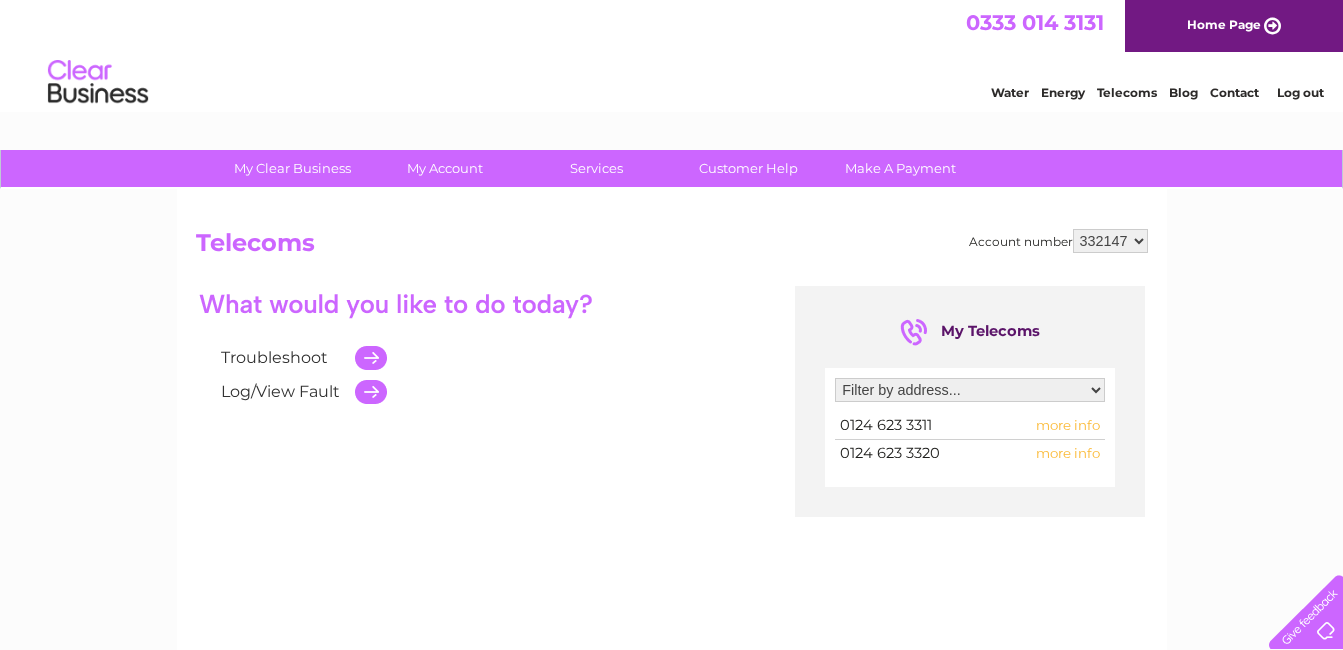 click on "0124 623 3311" at bounding box center [886, 425] 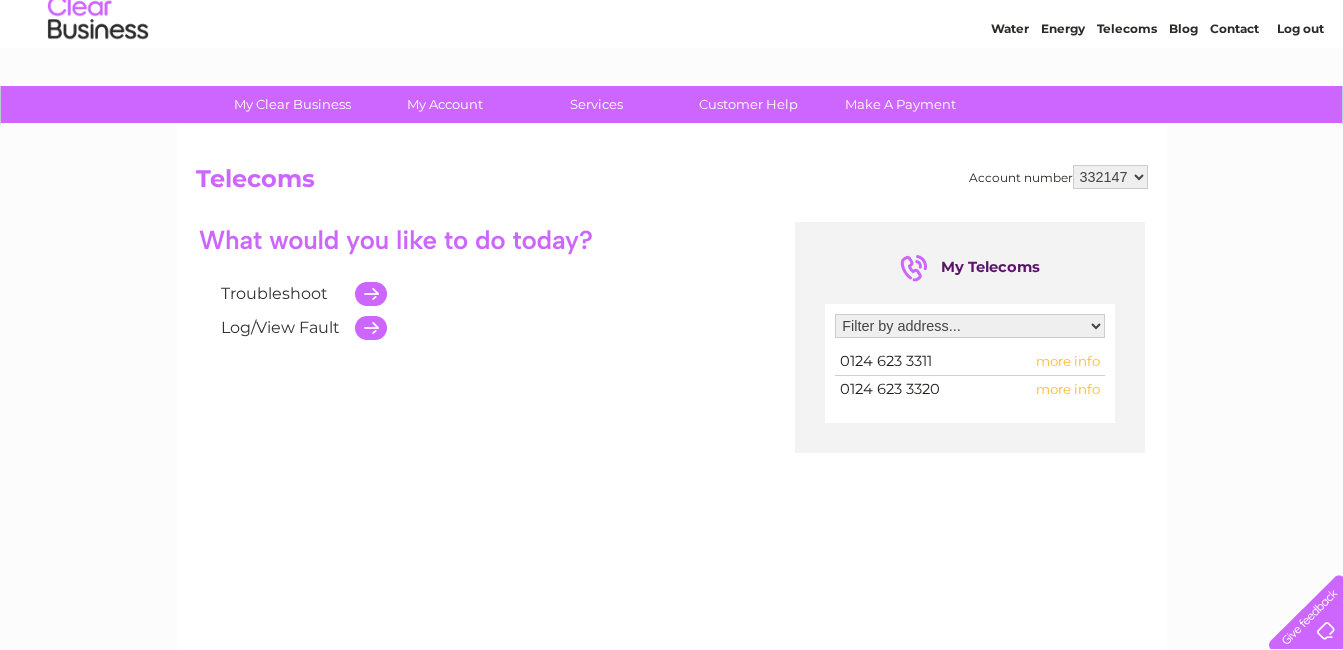 scroll, scrollTop: 0, scrollLeft: 0, axis: both 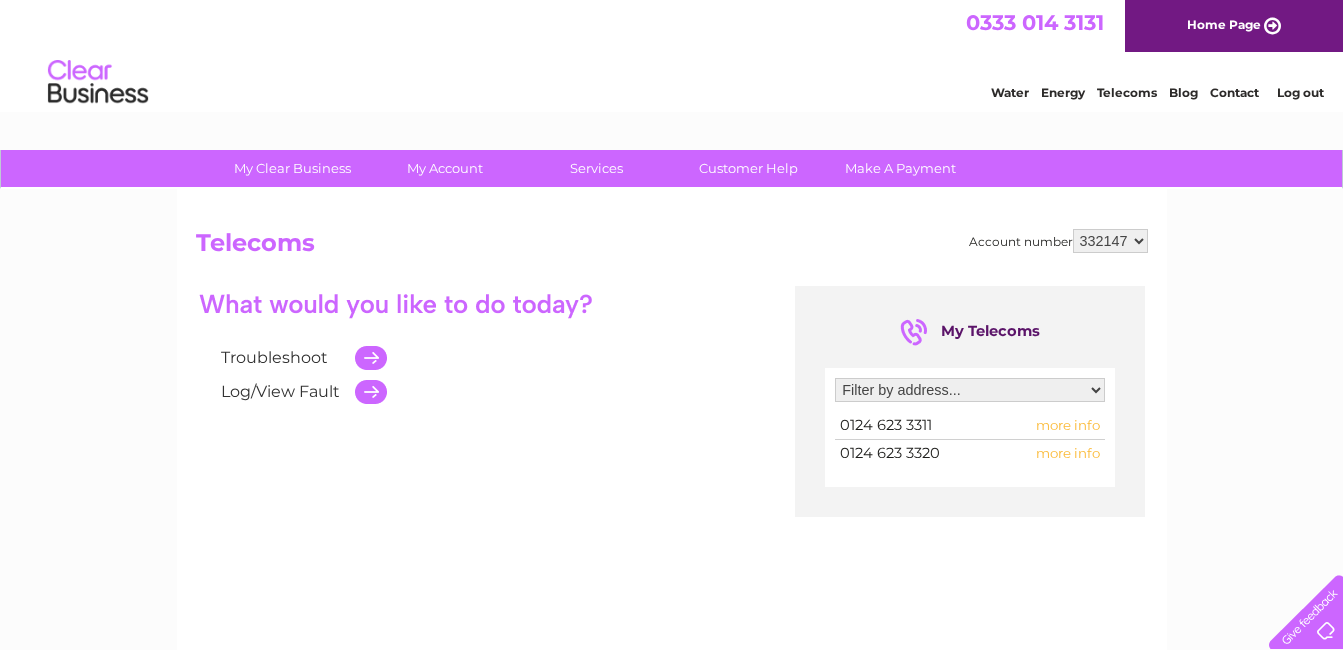 click on "243122
332147" at bounding box center (1110, 241) 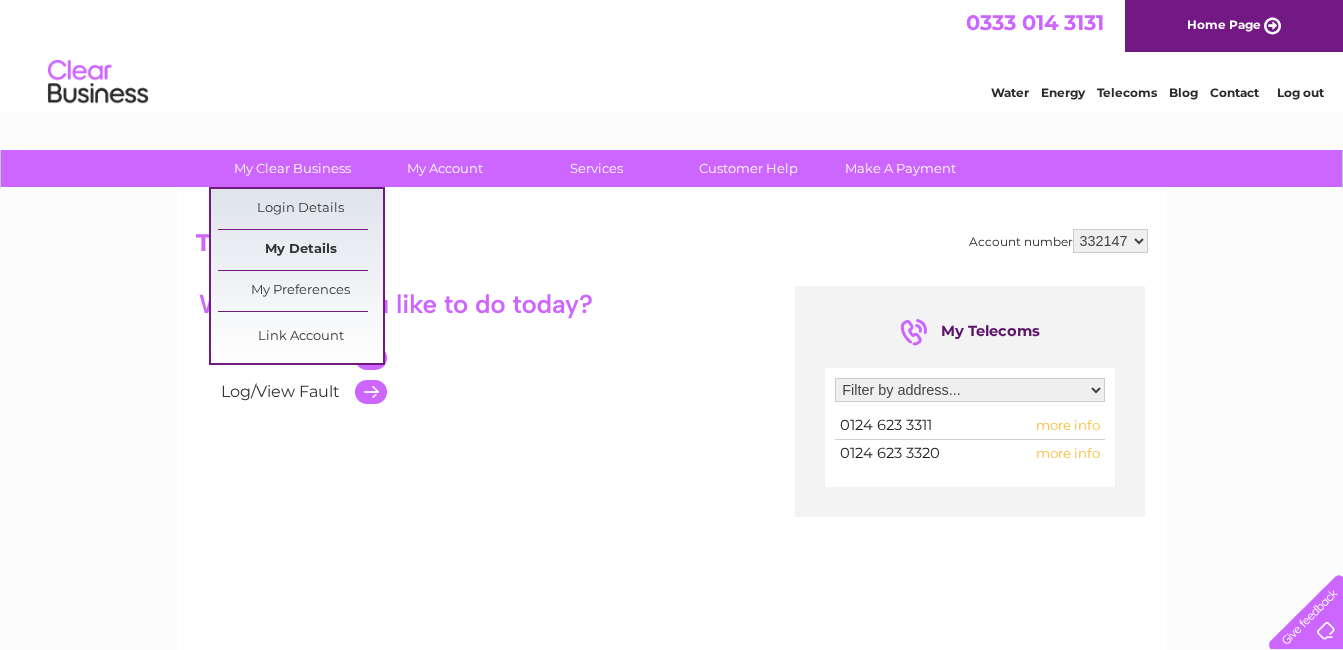 click on "My Details" at bounding box center [300, 250] 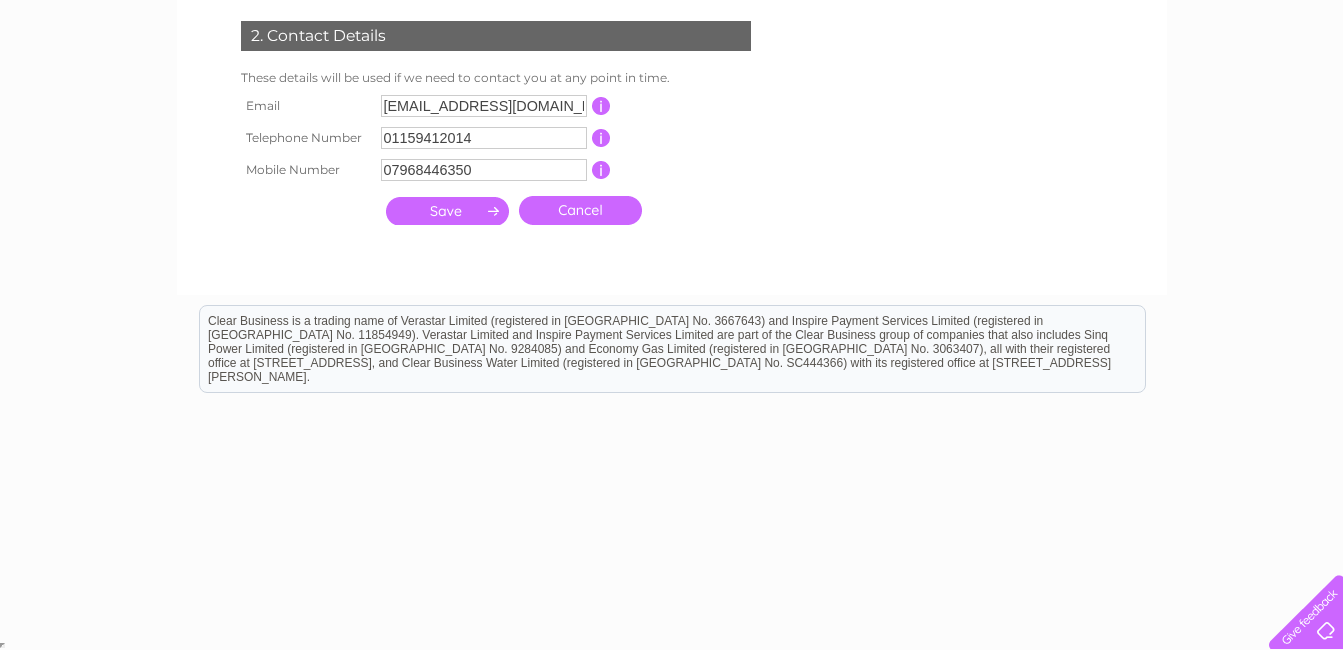 scroll, scrollTop: 0, scrollLeft: 0, axis: both 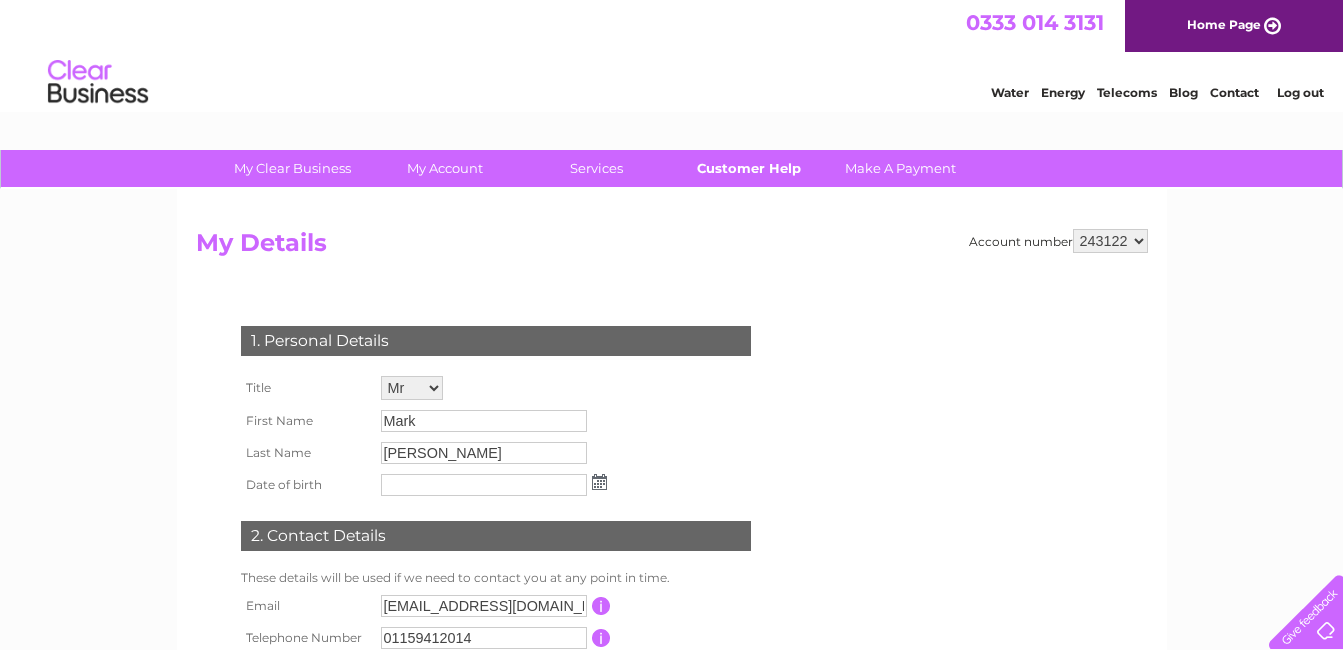 click on "Customer Help" at bounding box center (748, 168) 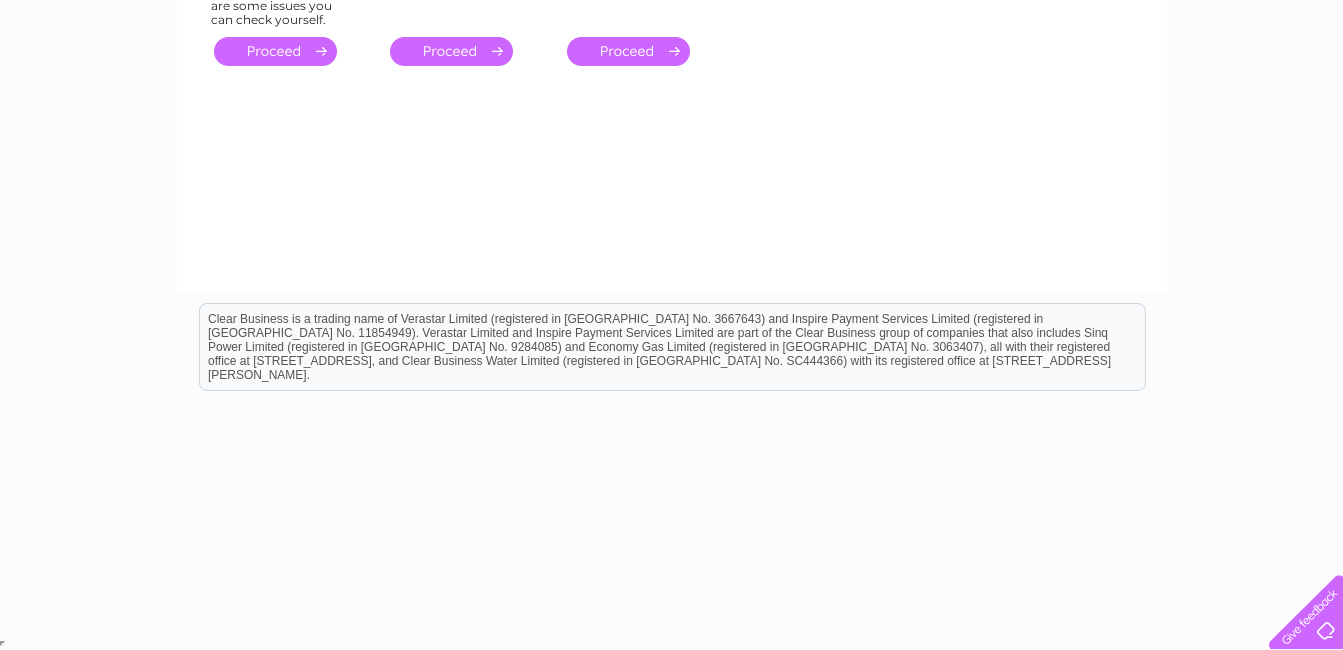 scroll, scrollTop: 0, scrollLeft: 0, axis: both 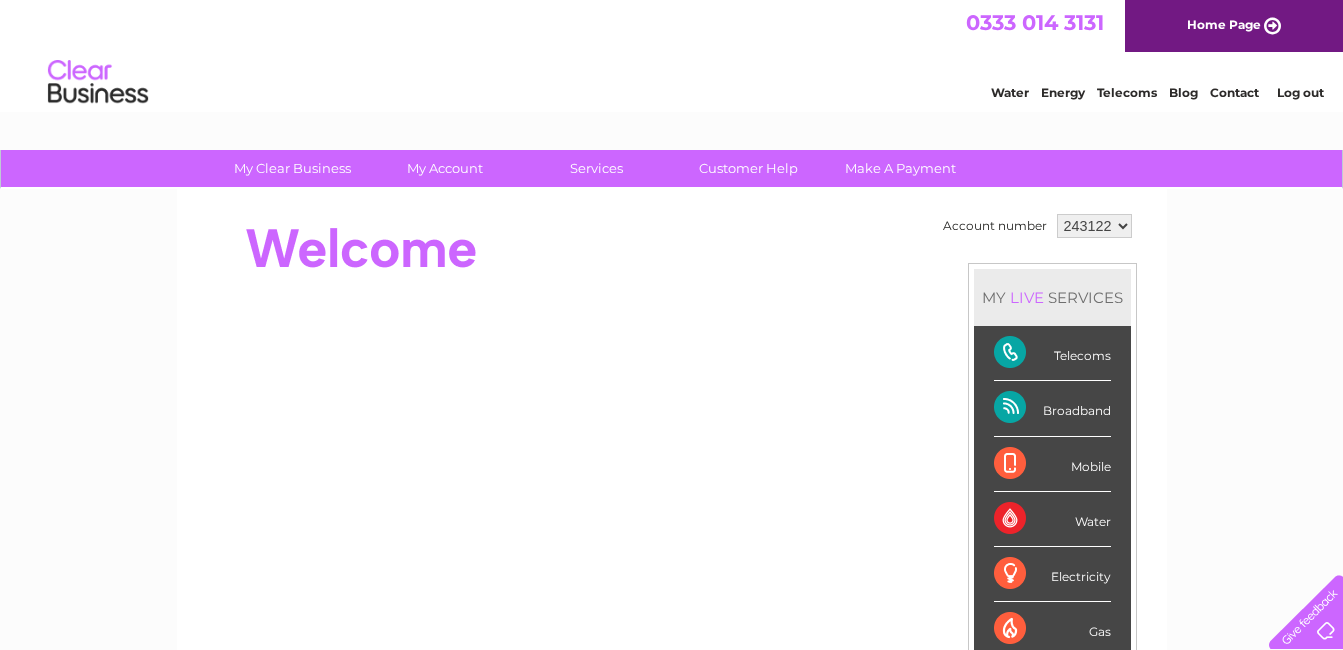 click on "Log out" at bounding box center (1300, 92) 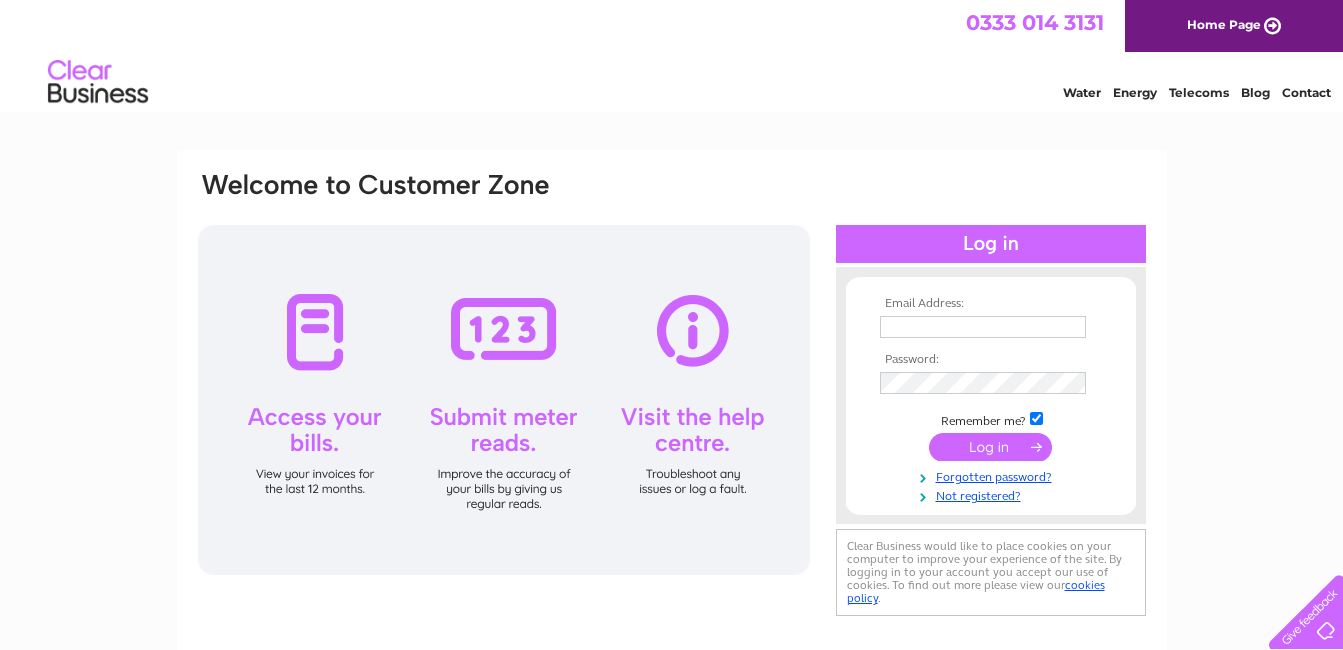scroll, scrollTop: 0, scrollLeft: 0, axis: both 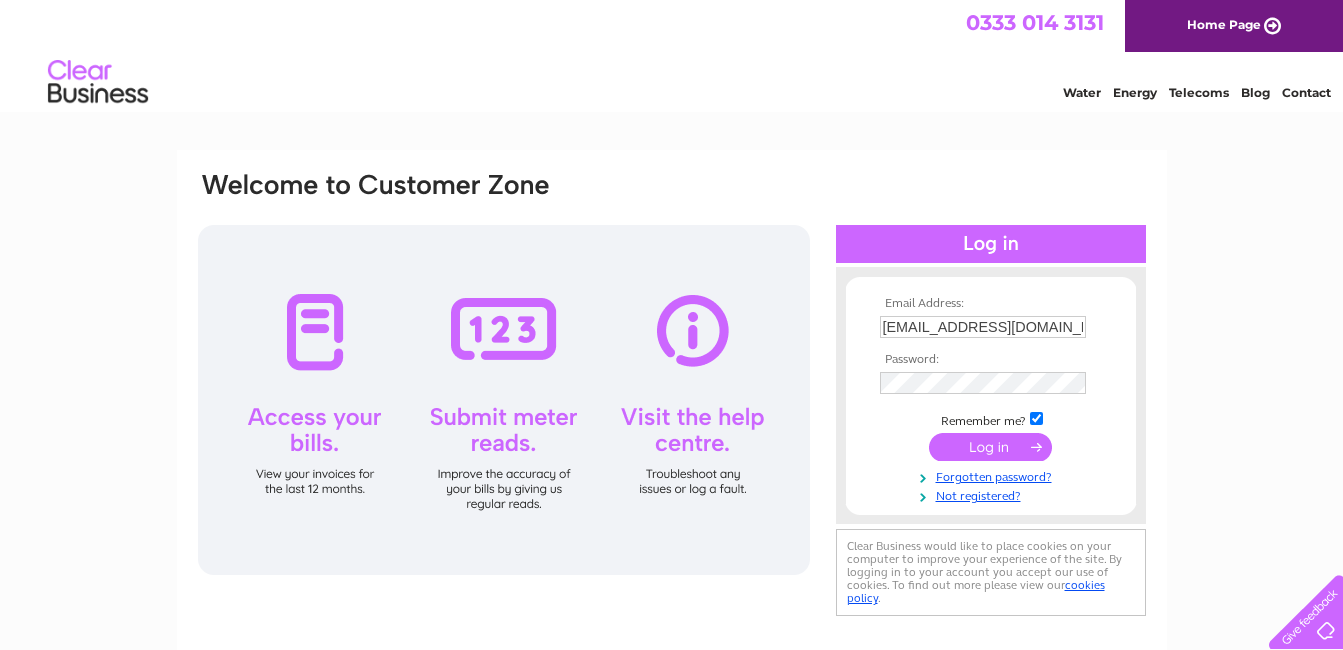 click at bounding box center (990, 447) 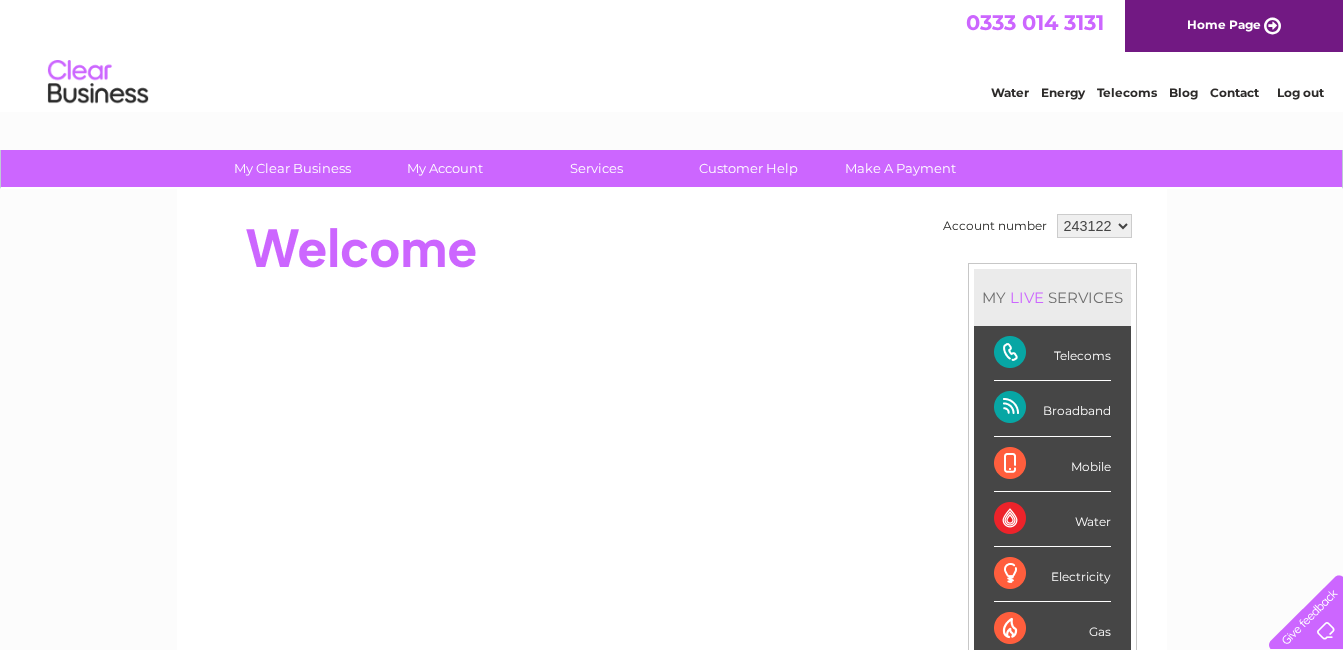 scroll, scrollTop: 0, scrollLeft: 0, axis: both 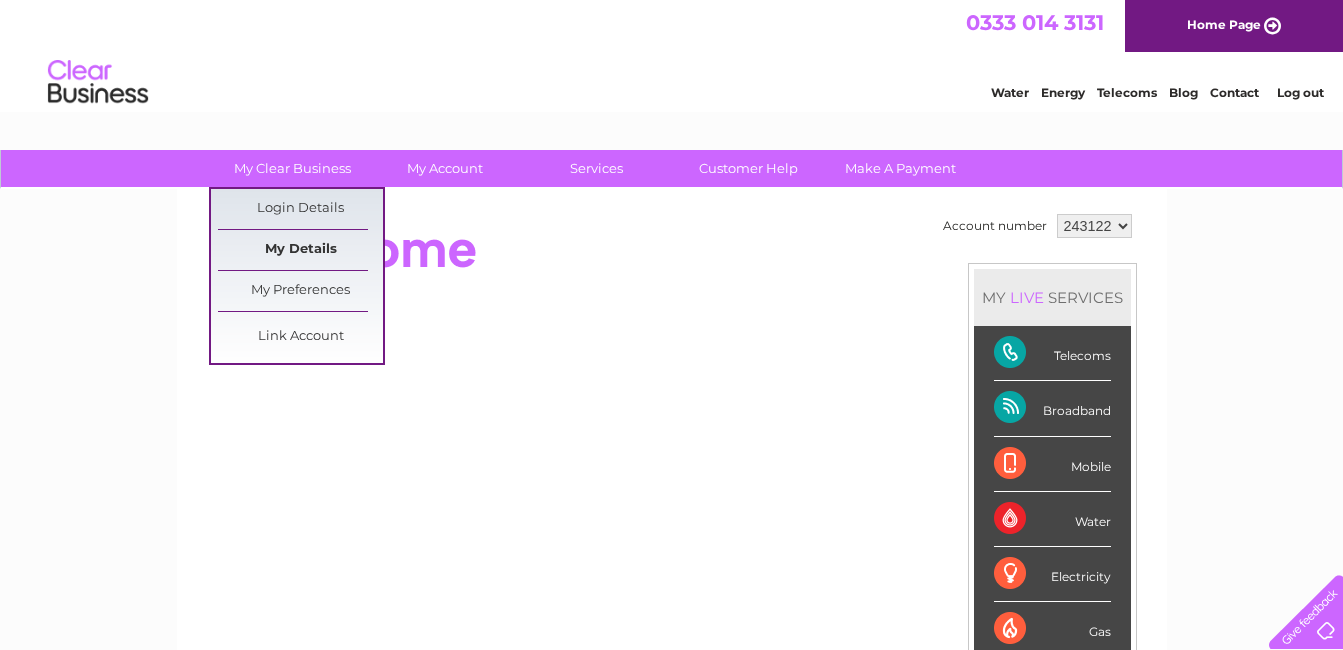 click on "My Details" at bounding box center [300, 250] 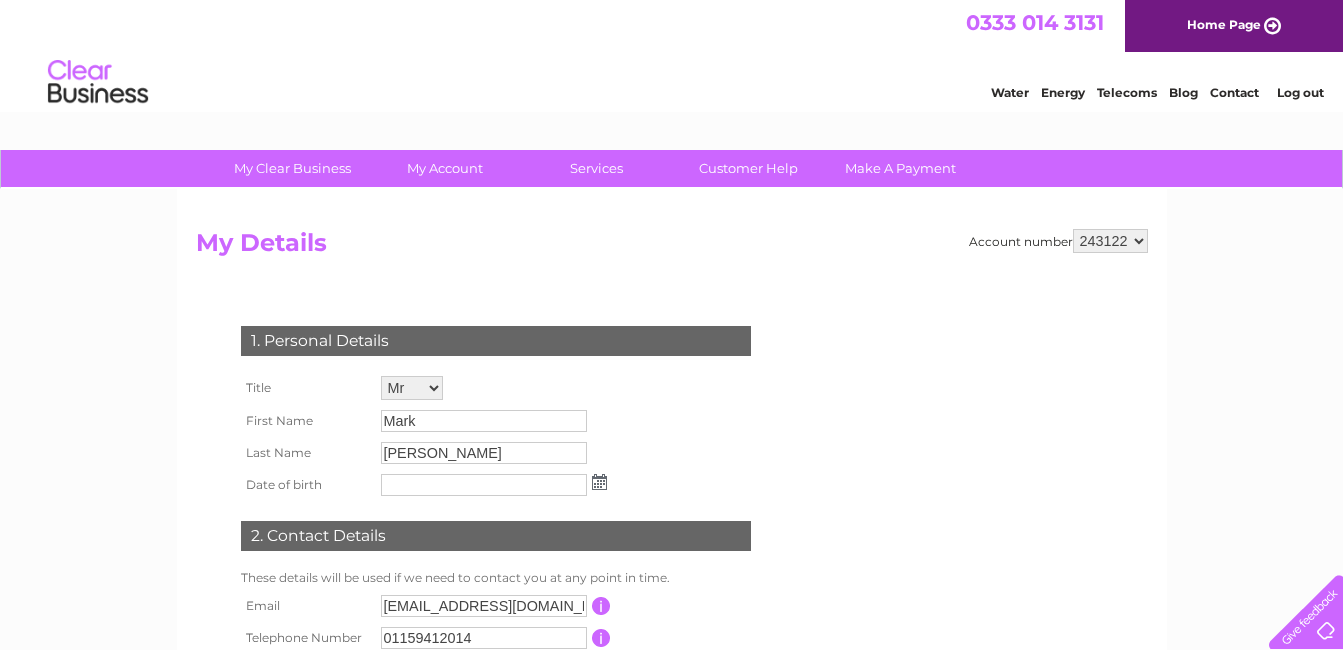 scroll, scrollTop: 167, scrollLeft: 0, axis: vertical 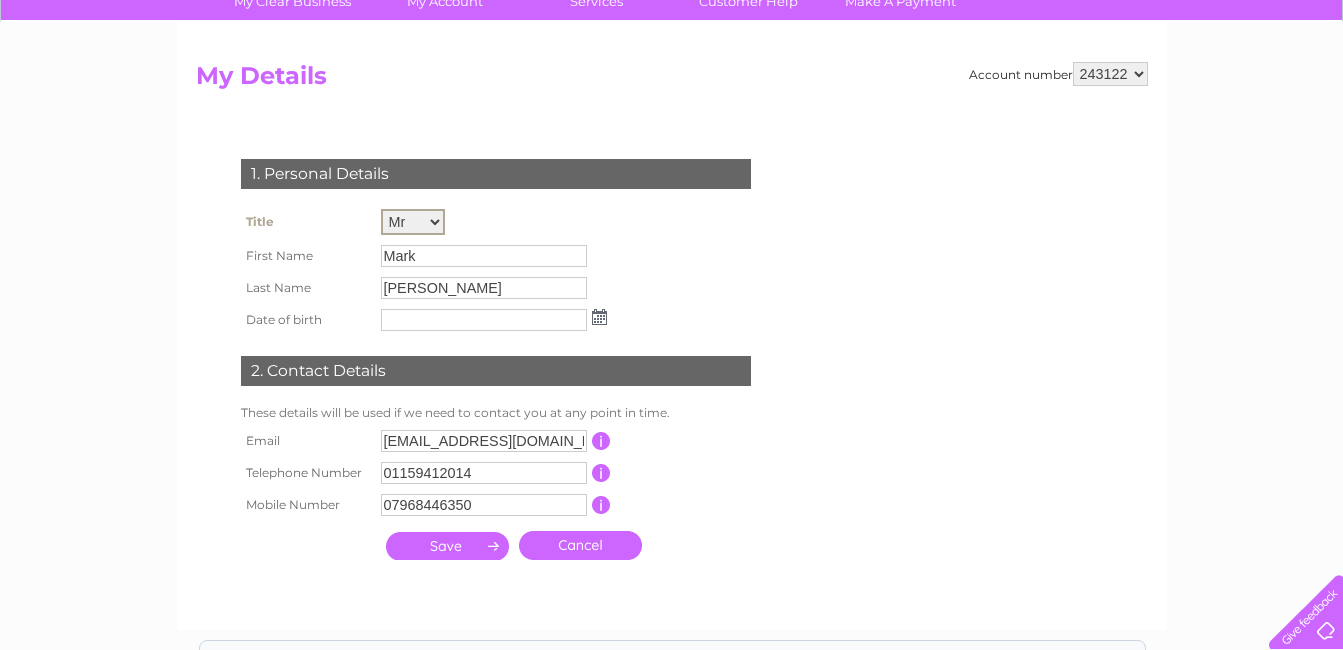 click on "Mr
Mrs
Ms
Miss
Dr
Rev
Prof
Other" at bounding box center [413, 222] 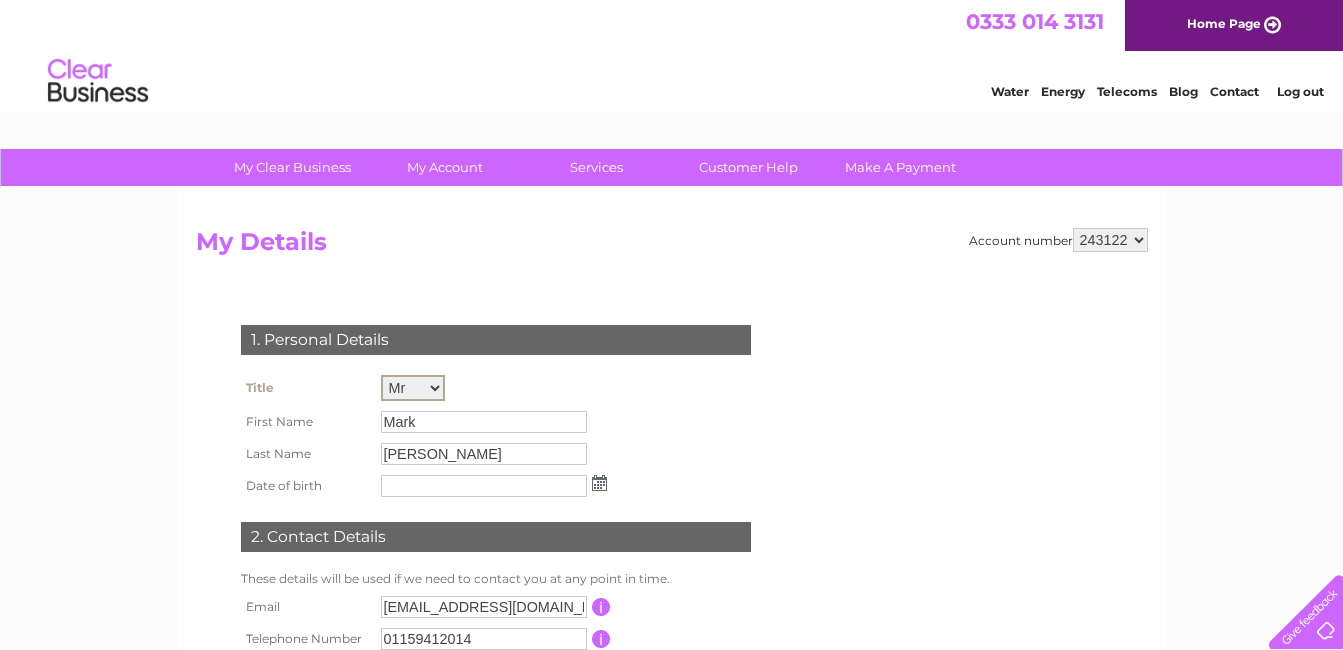 scroll, scrollTop: 0, scrollLeft: 0, axis: both 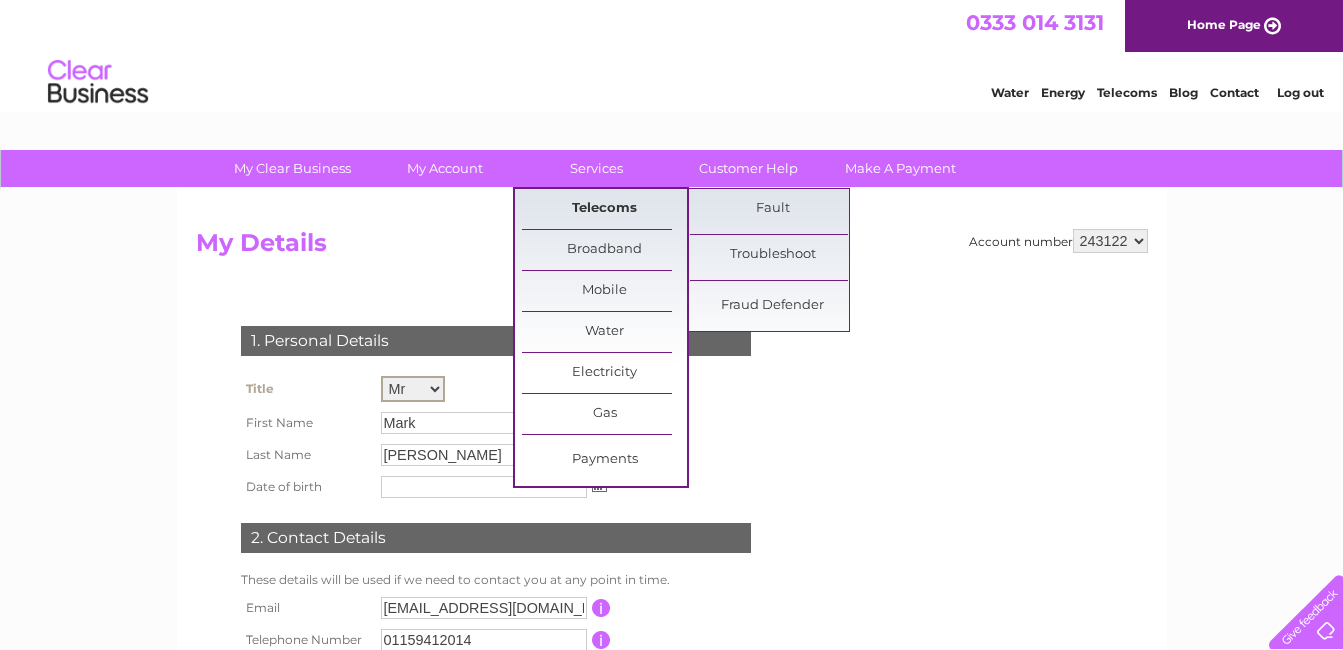 click on "Telecoms" at bounding box center (604, 209) 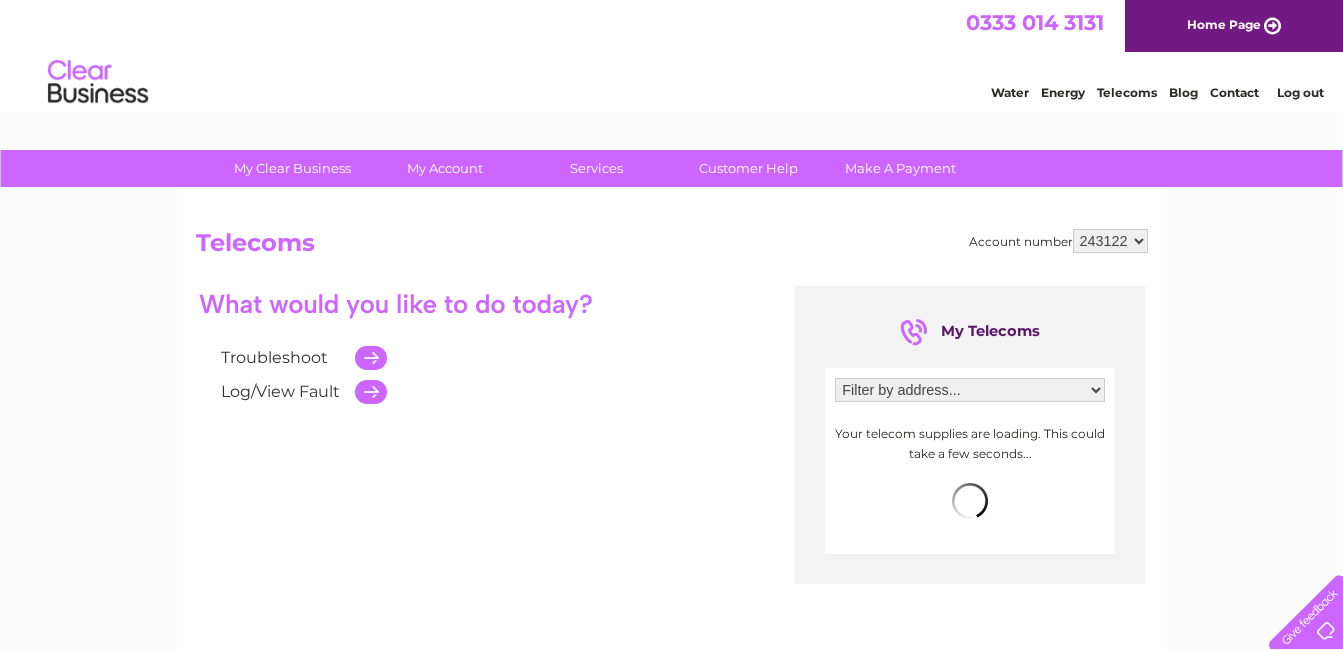 scroll, scrollTop: 0, scrollLeft: 0, axis: both 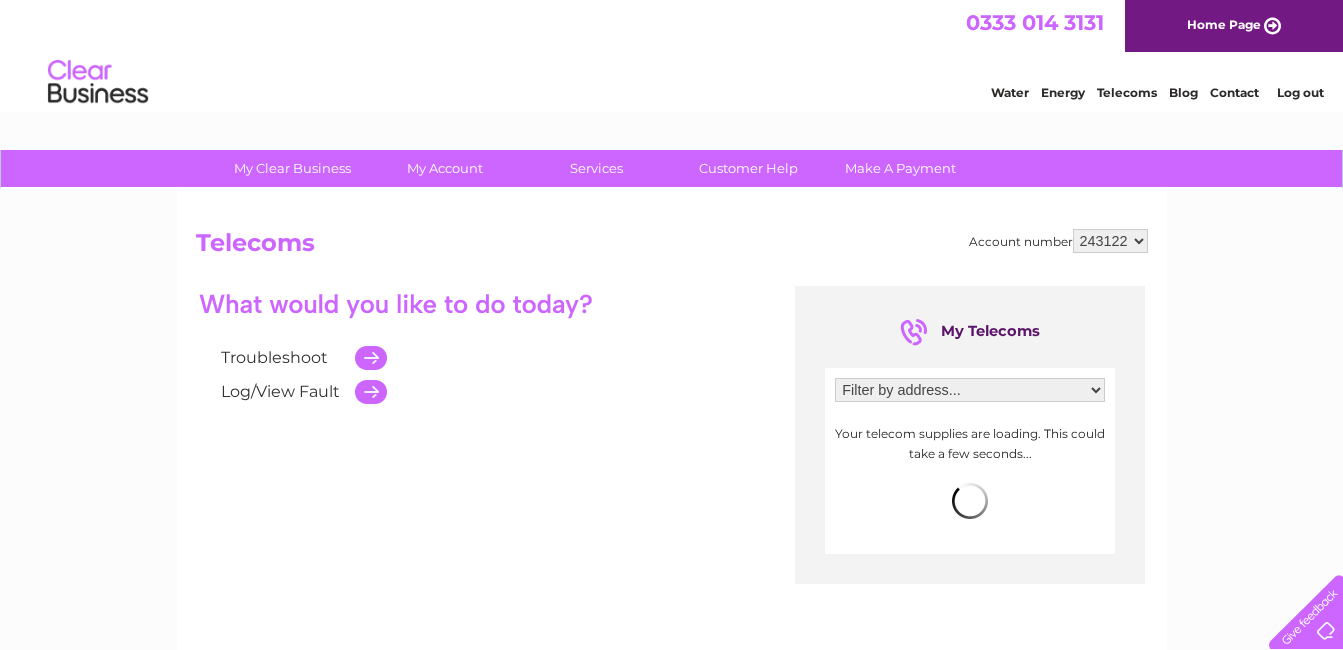 click on "243122
332147" at bounding box center [1110, 241] 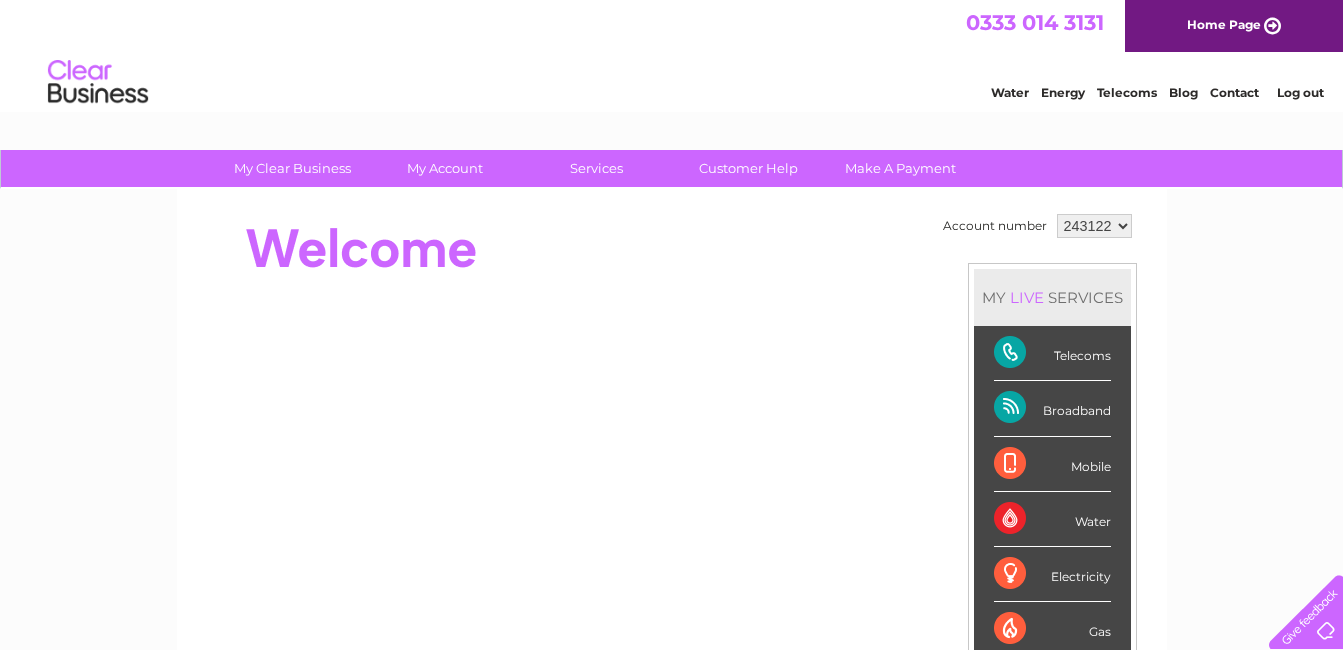 scroll, scrollTop: 0, scrollLeft: 0, axis: both 